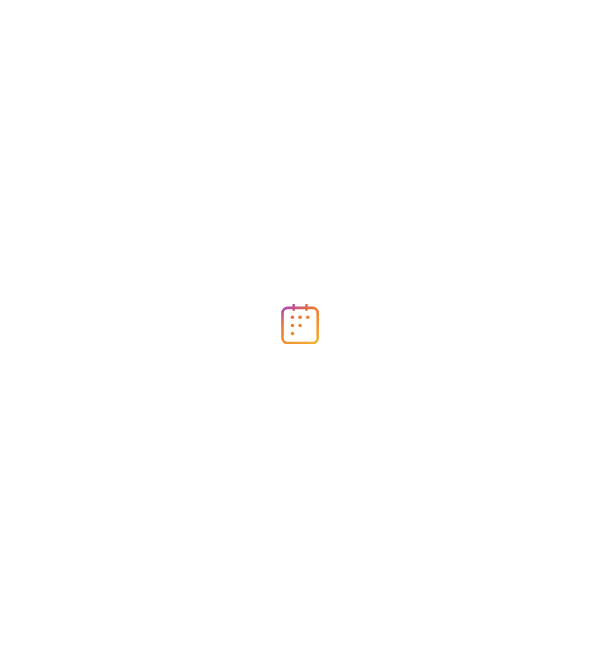 scroll, scrollTop: 0, scrollLeft: 0, axis: both 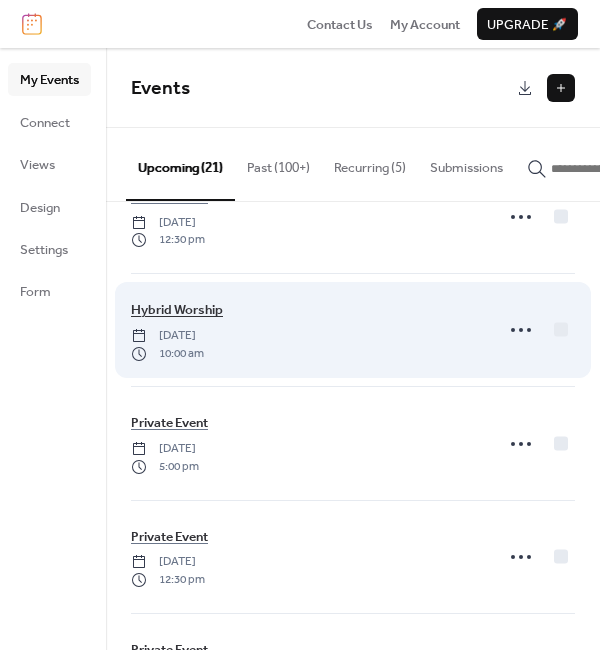 click on "Hybrid Worship" at bounding box center [177, 310] 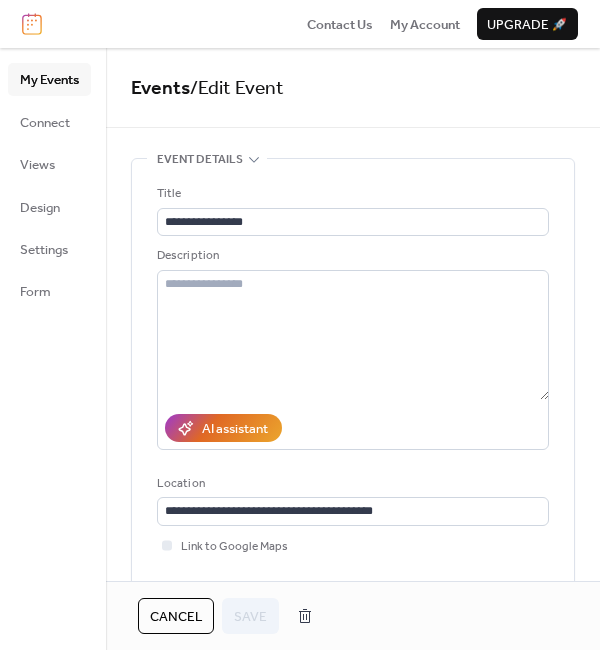 click on "Cancel" at bounding box center [176, 617] 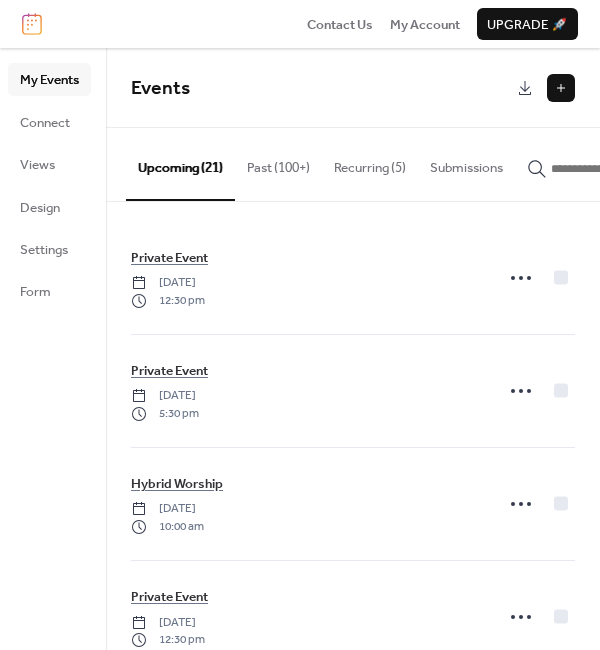 click at bounding box center (561, 88) 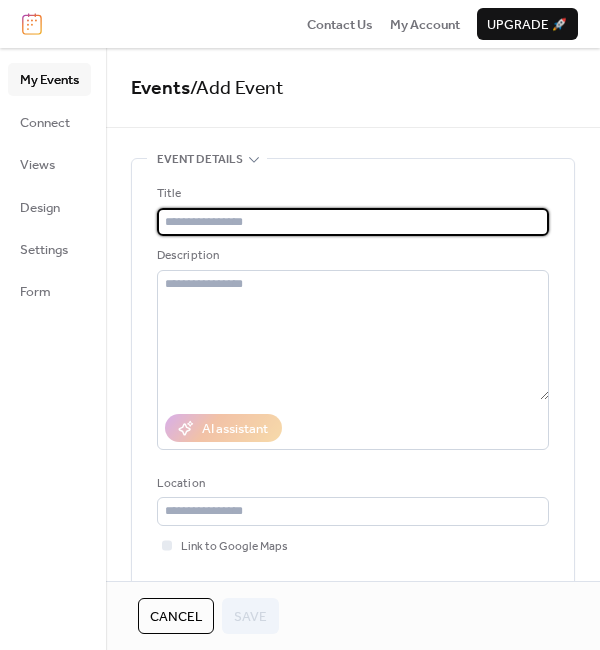 click at bounding box center [353, 222] 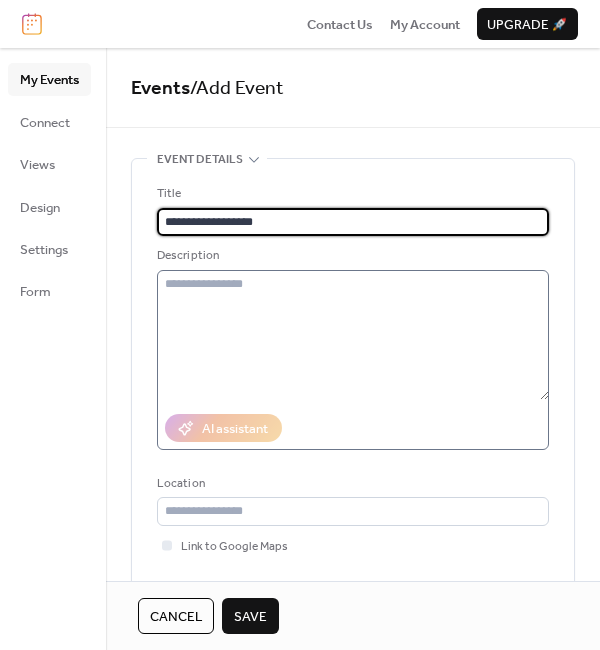 type on "**********" 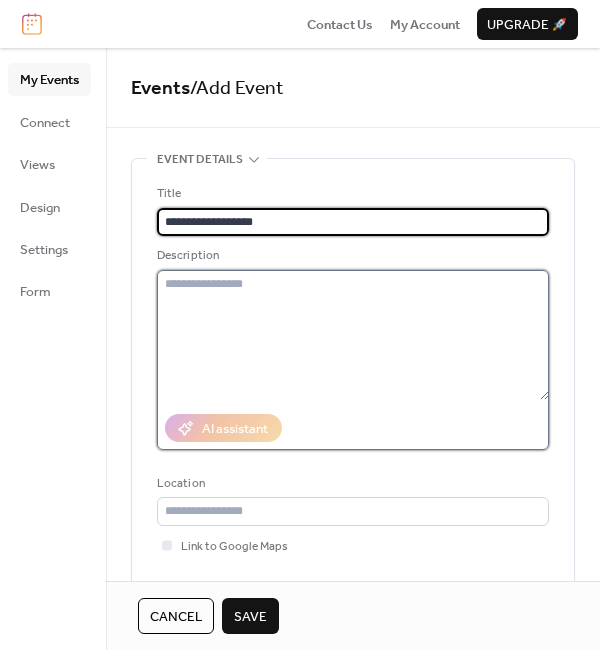 click at bounding box center [353, 335] 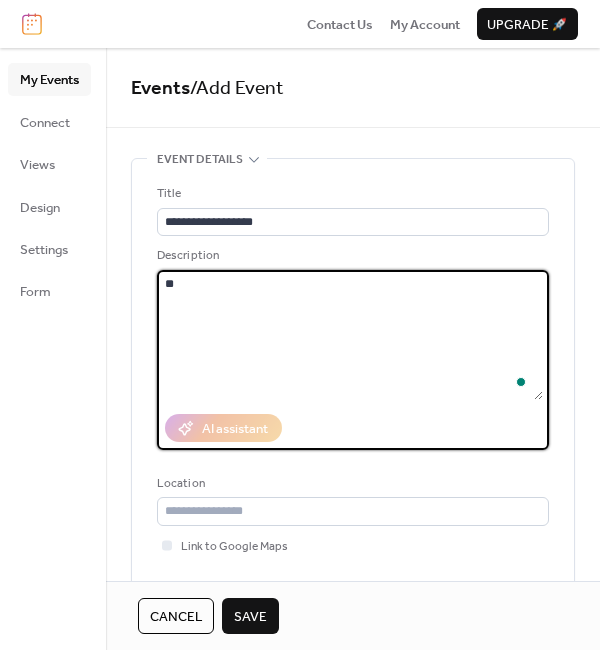 type on "*" 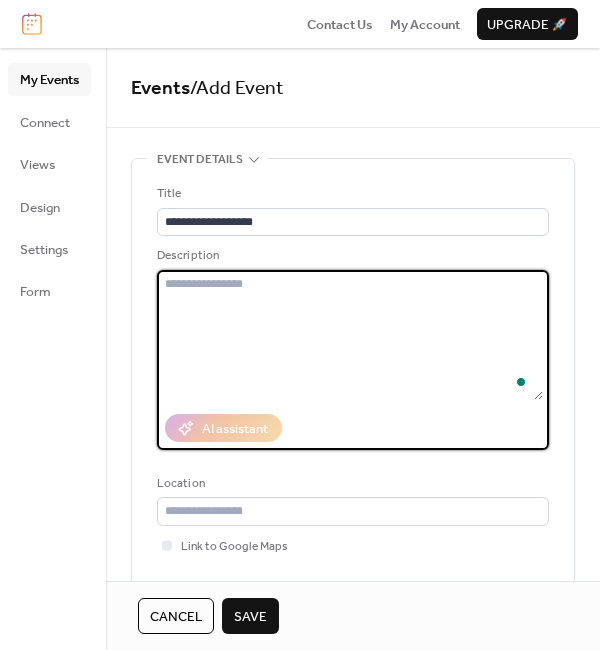 type on "*" 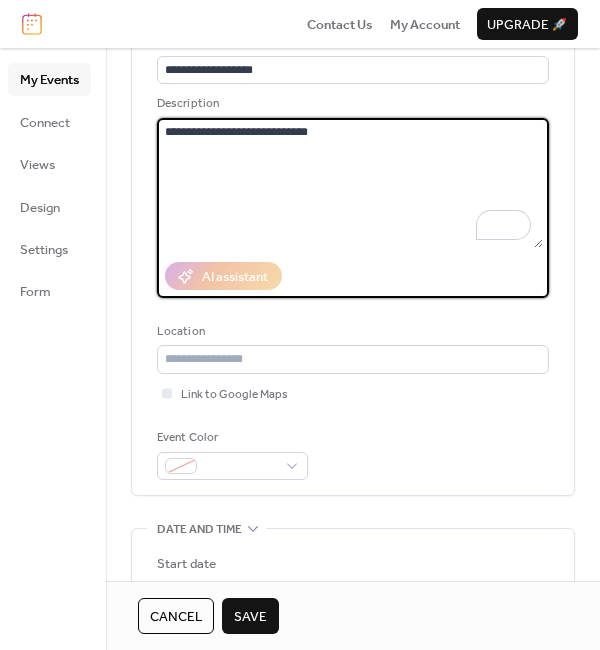 scroll, scrollTop: 300, scrollLeft: 0, axis: vertical 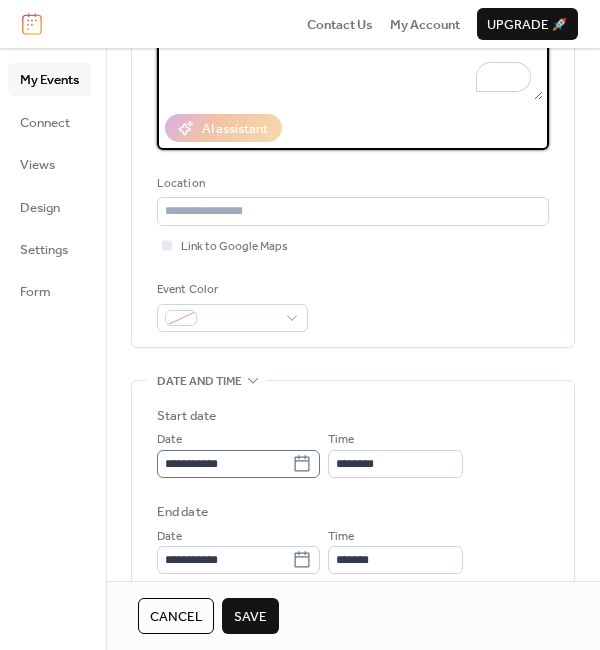 type on "**********" 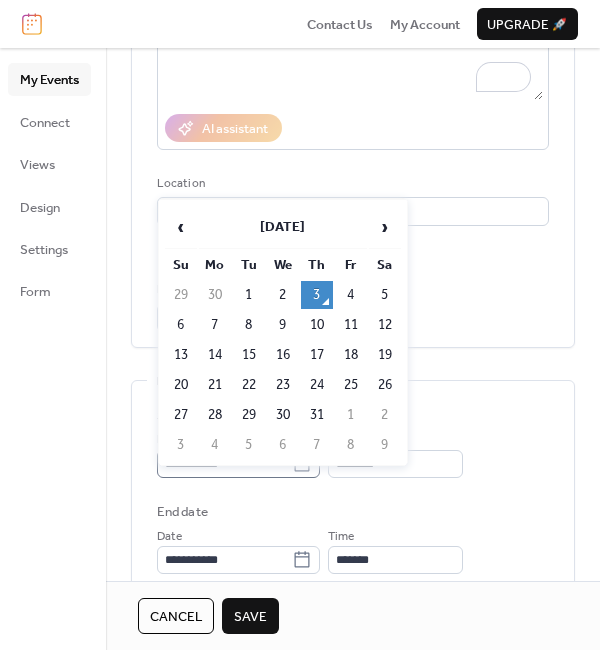 click 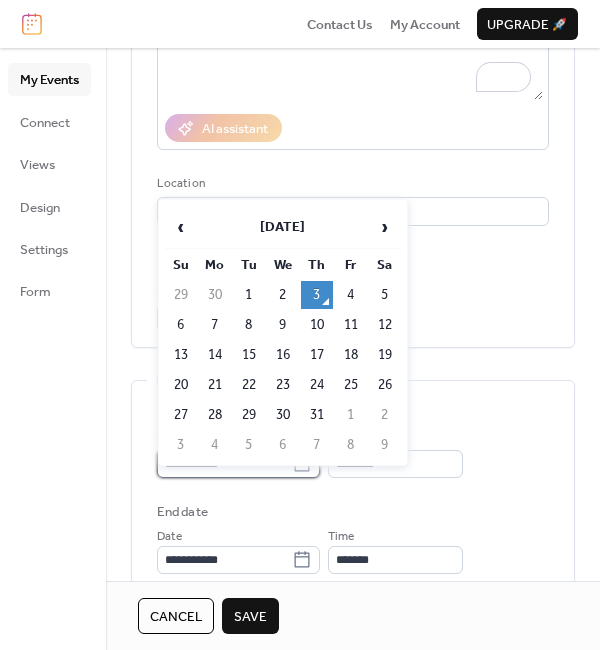 click on "**********" at bounding box center [224, 464] 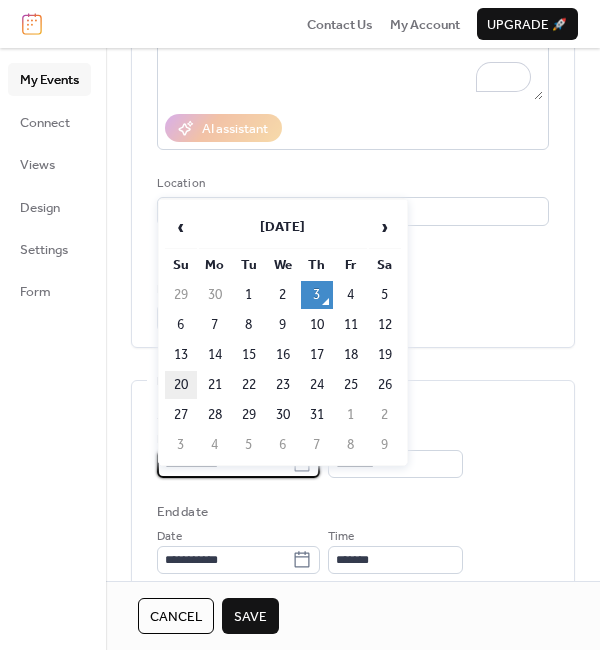 click on "20" at bounding box center (181, 385) 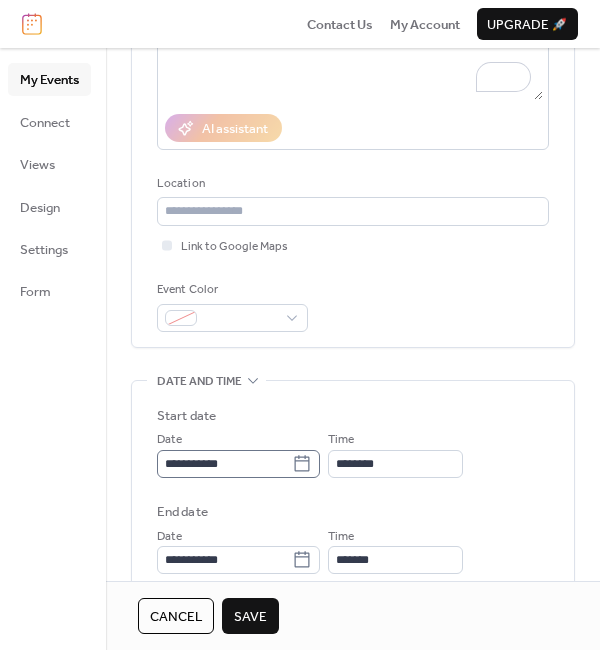 click 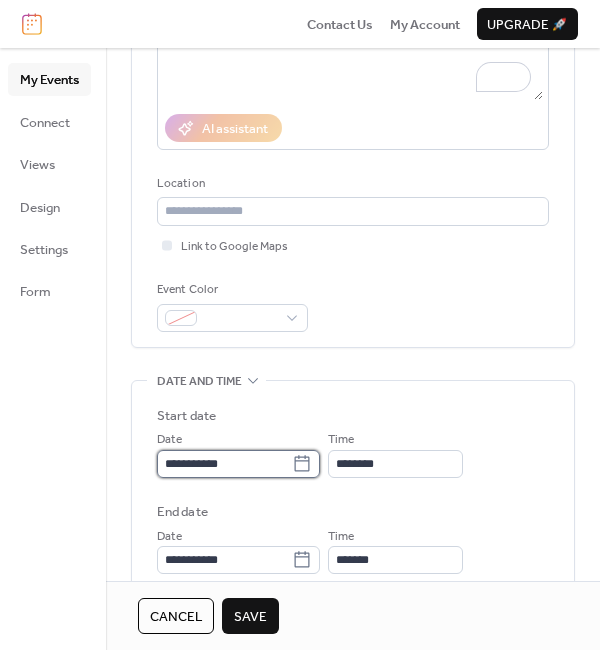 click on "**********" at bounding box center (224, 464) 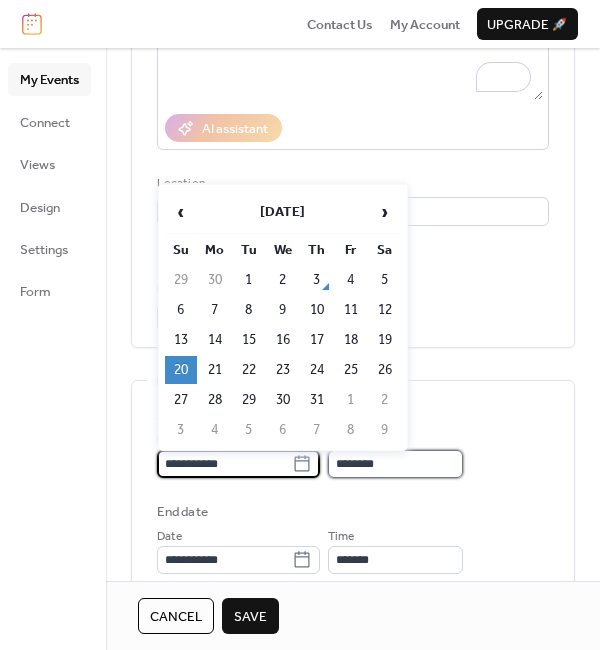 click on "********" at bounding box center [395, 464] 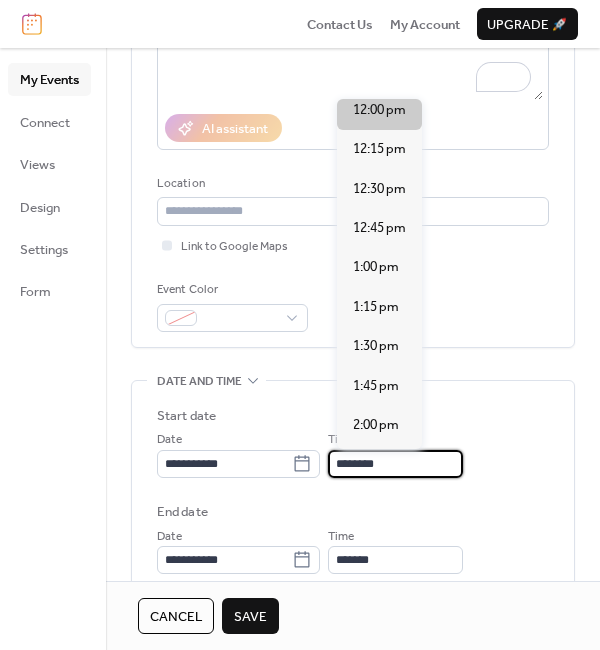 scroll, scrollTop: 1700, scrollLeft: 0, axis: vertical 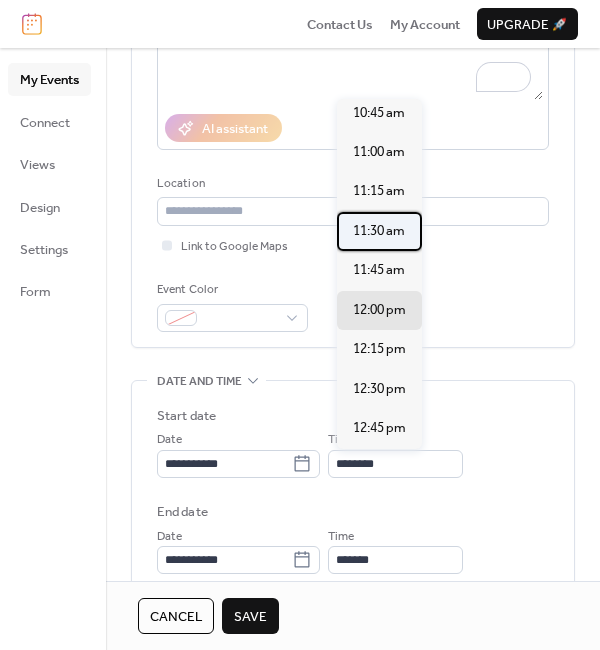 click on "11:30 am" at bounding box center (379, 231) 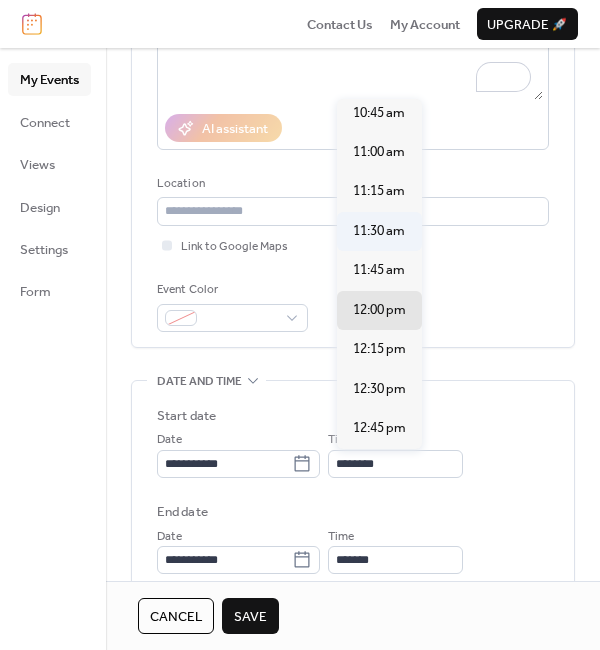 type on "********" 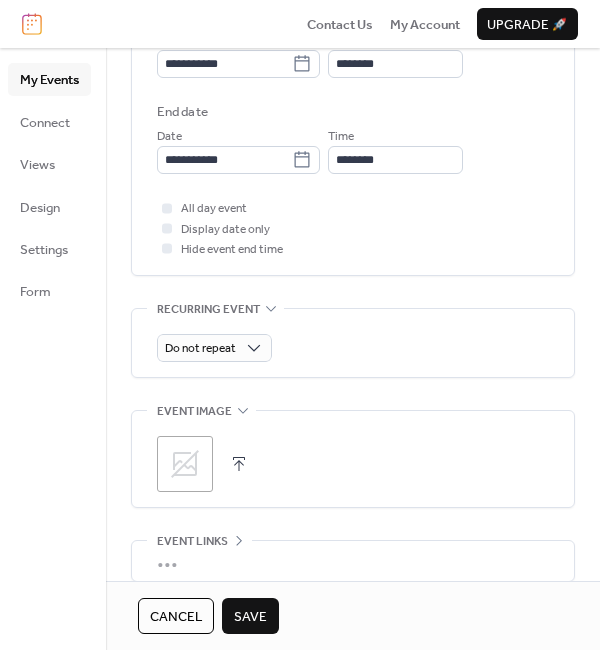 scroll, scrollTop: 900, scrollLeft: 0, axis: vertical 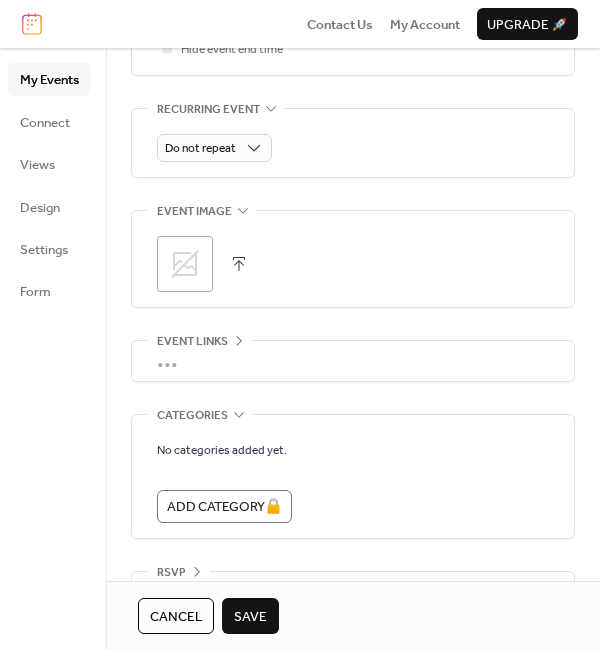 click on "Save" at bounding box center [250, 617] 